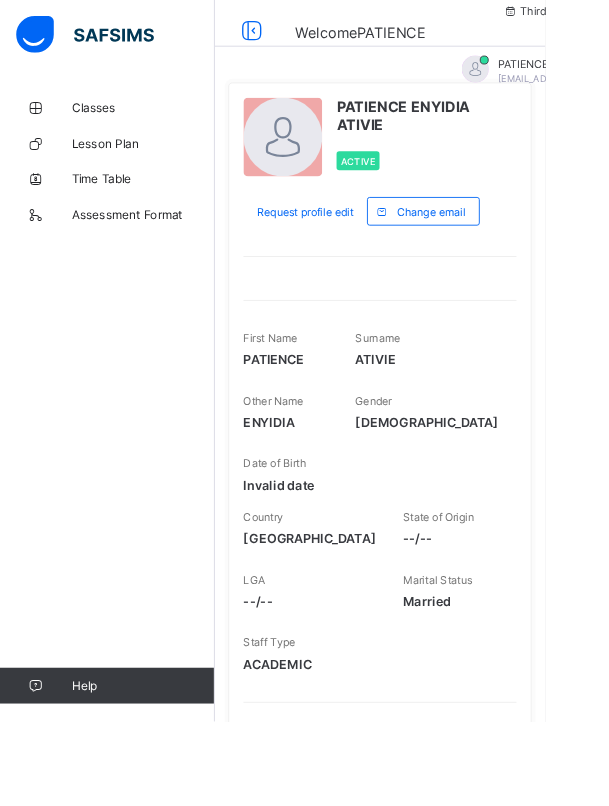 scroll, scrollTop: 0, scrollLeft: 0, axis: both 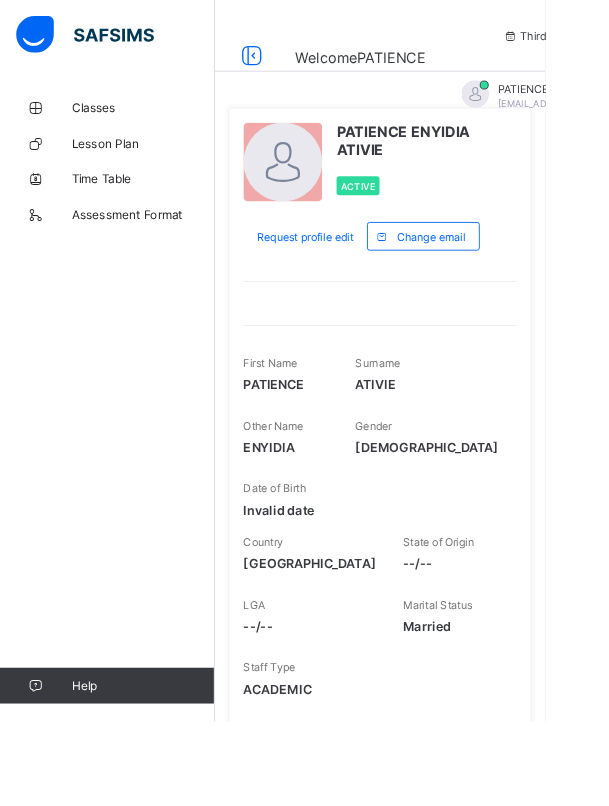 click on "Classes" at bounding box center [160, 120] 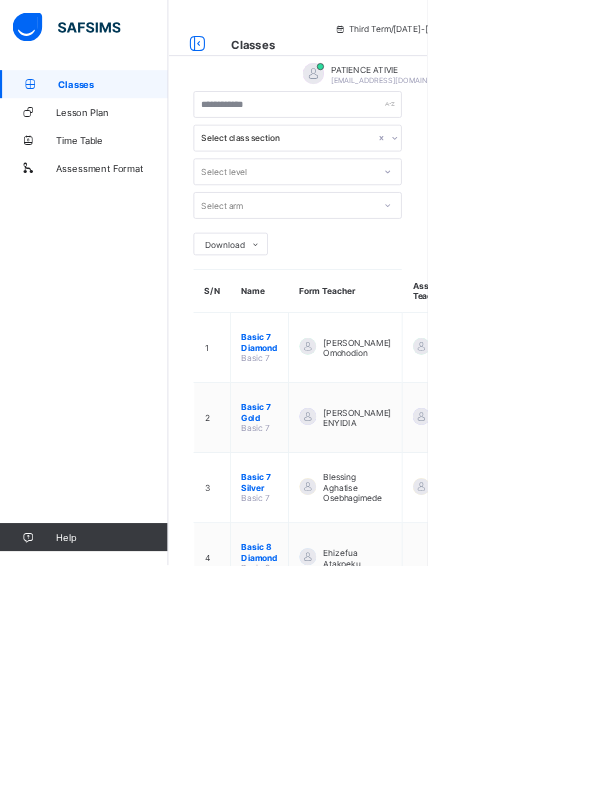 click on "Basic 7   Gold" at bounding box center (370, 588) 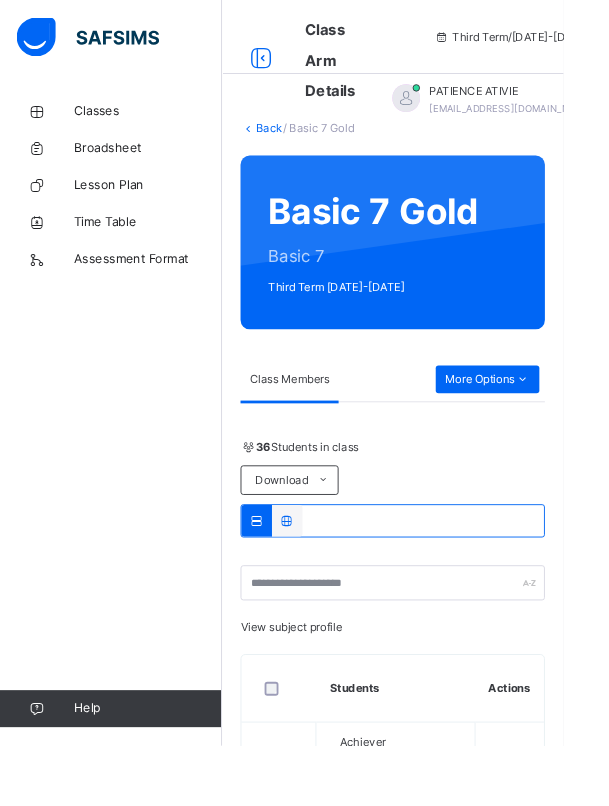 scroll, scrollTop: 108, scrollLeft: 0, axis: vertical 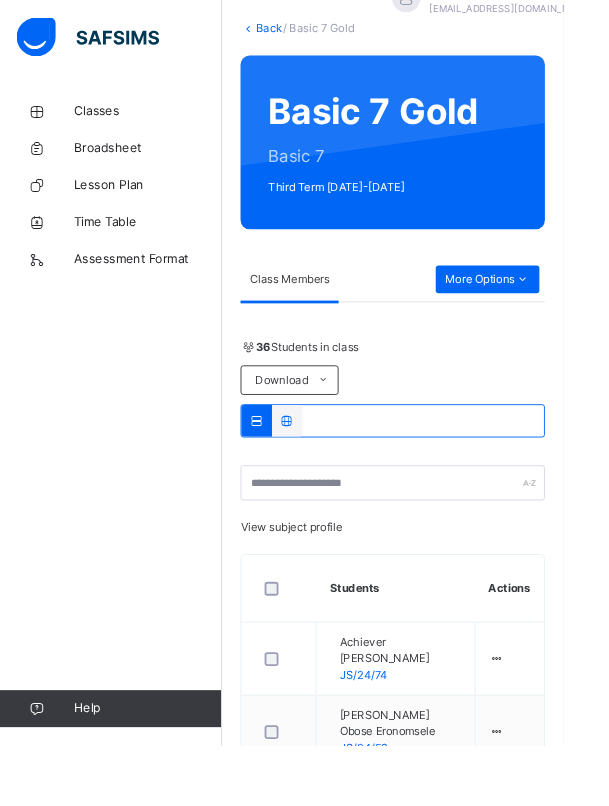 click on "More Options" at bounding box center (527, 302) 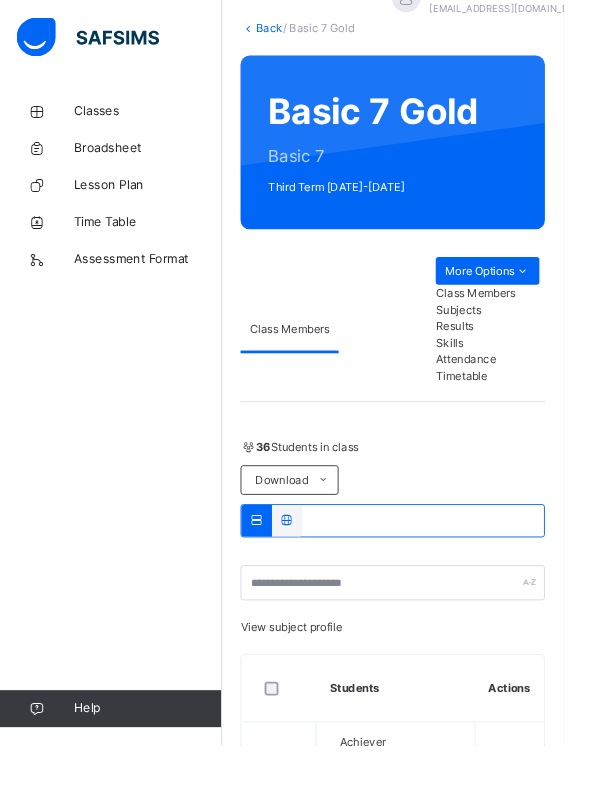 click at bounding box center [564, 293] 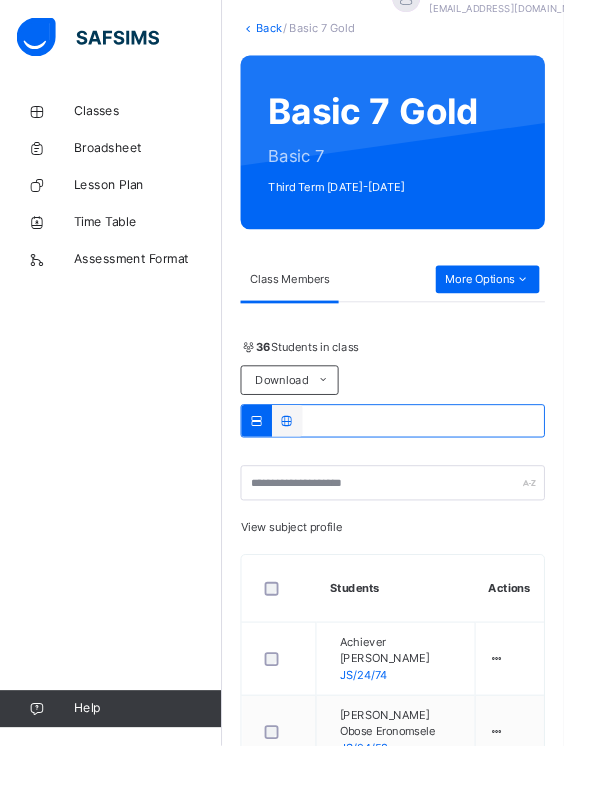 scroll, scrollTop: 99, scrollLeft: 0, axis: vertical 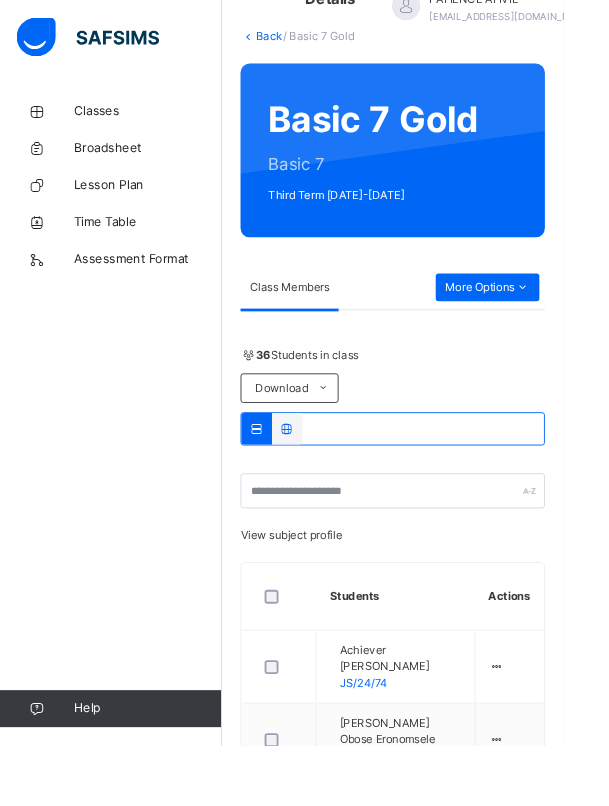 click on "More Options" at bounding box center (527, 311) 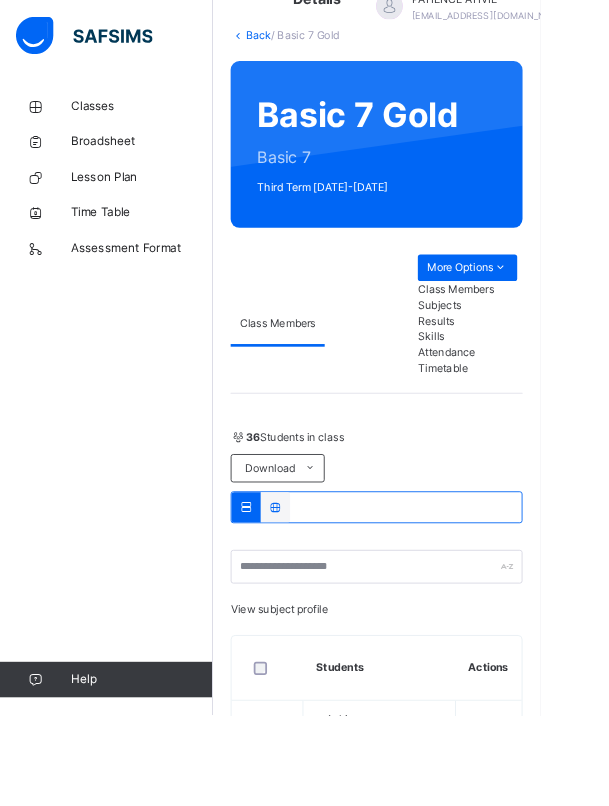 click on "Attendance" at bounding box center [527, 398] 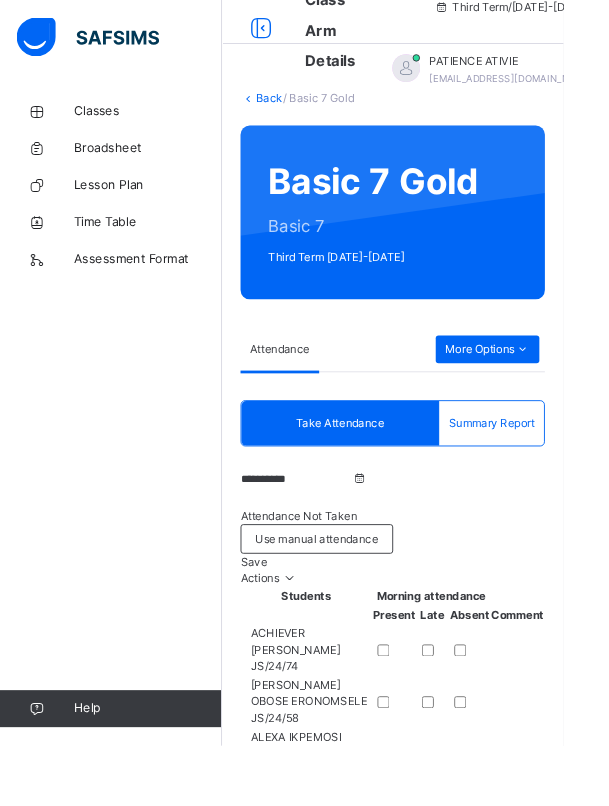 click on "Classes" at bounding box center [160, 120] 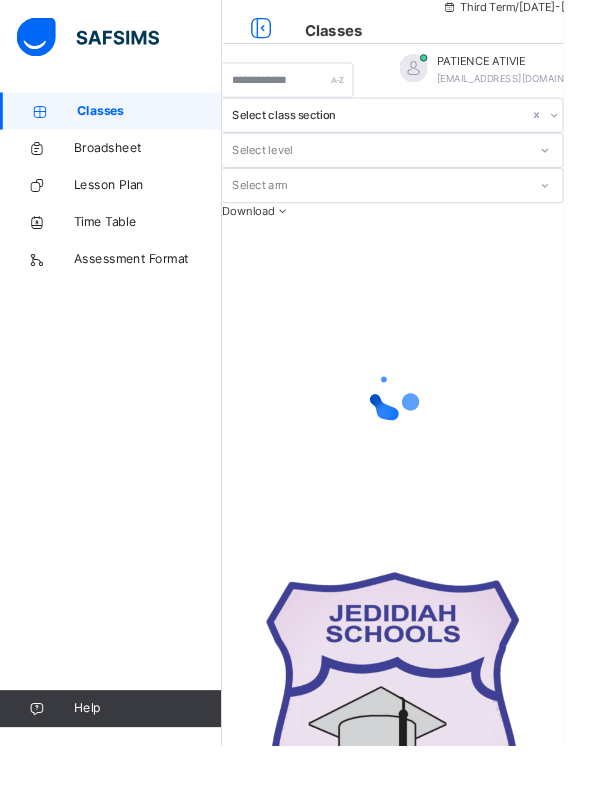 scroll, scrollTop: 20, scrollLeft: 0, axis: vertical 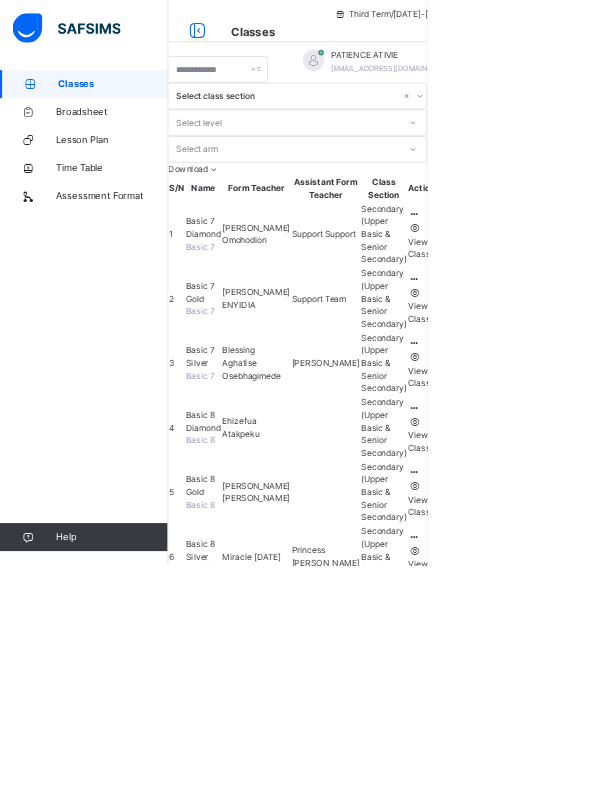 click on "Basic 7   Gold" at bounding box center (285, 416) 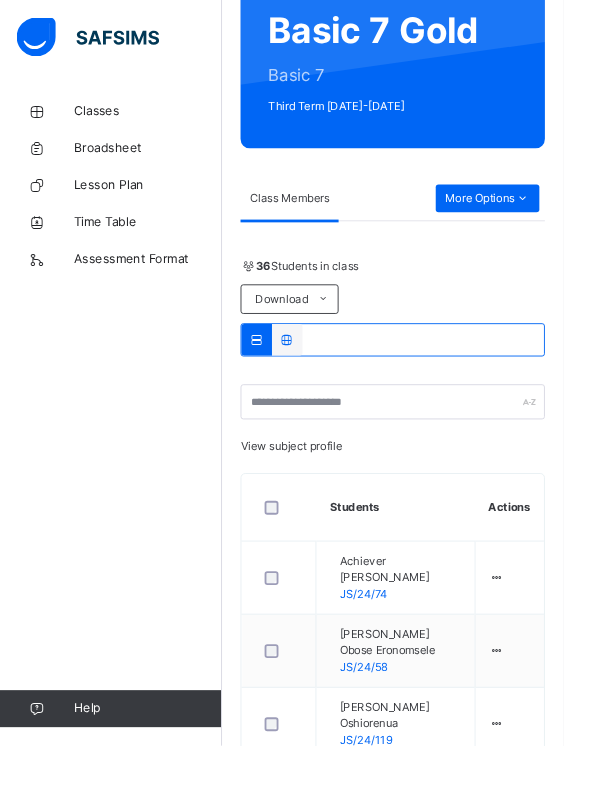 scroll, scrollTop: 198, scrollLeft: 0, axis: vertical 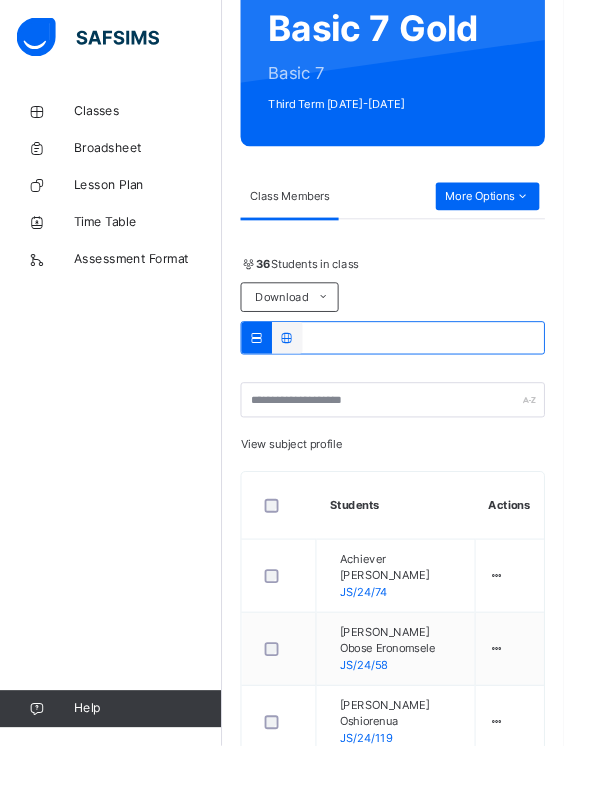 click at bounding box center [537, 621] 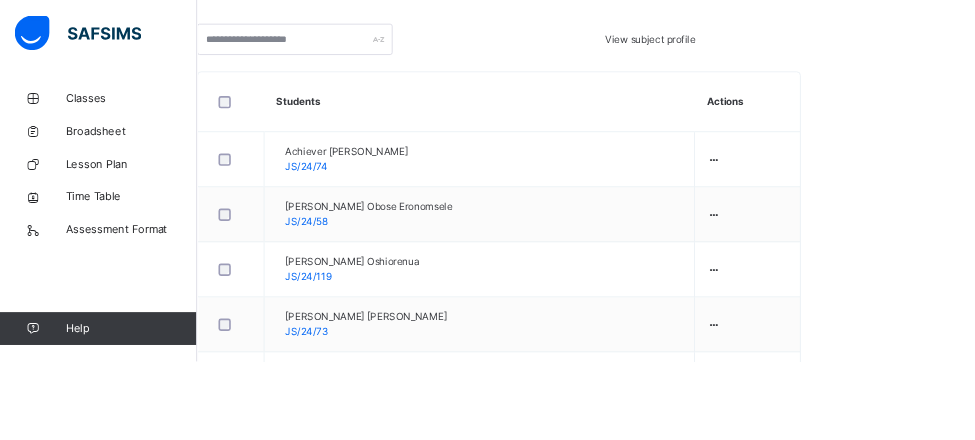 scroll, scrollTop: 531, scrollLeft: 0, axis: vertical 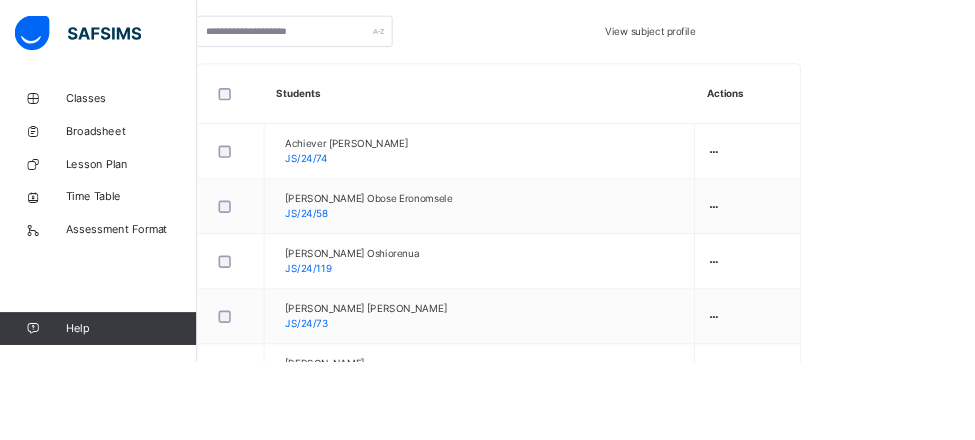 click on "Classes" at bounding box center [160, 120] 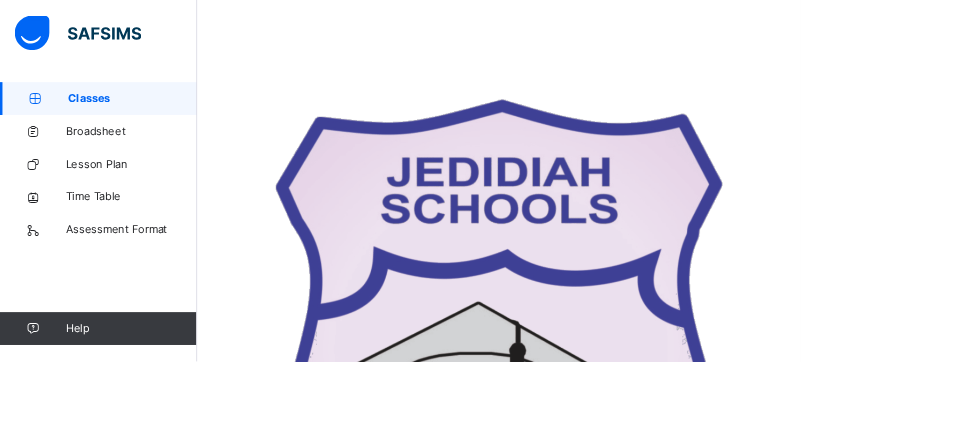 scroll, scrollTop: 86, scrollLeft: 0, axis: vertical 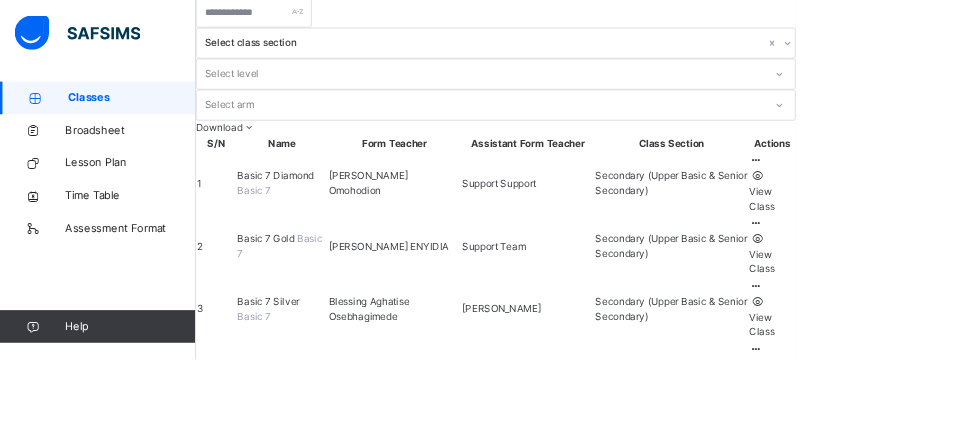 click on "Basic 7   Gold" at bounding box center [327, 292] 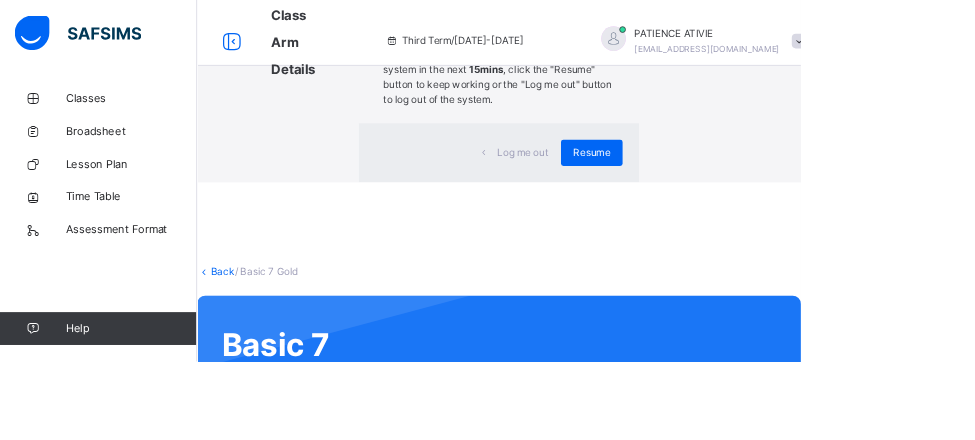 click on "× Idle Mode Due to inactivity you would be logged out to the system in the next   15mins , click the "Resume" button to keep working or the "Log me out" button to log out of the system. Log me out Resume" at bounding box center (607, 111) 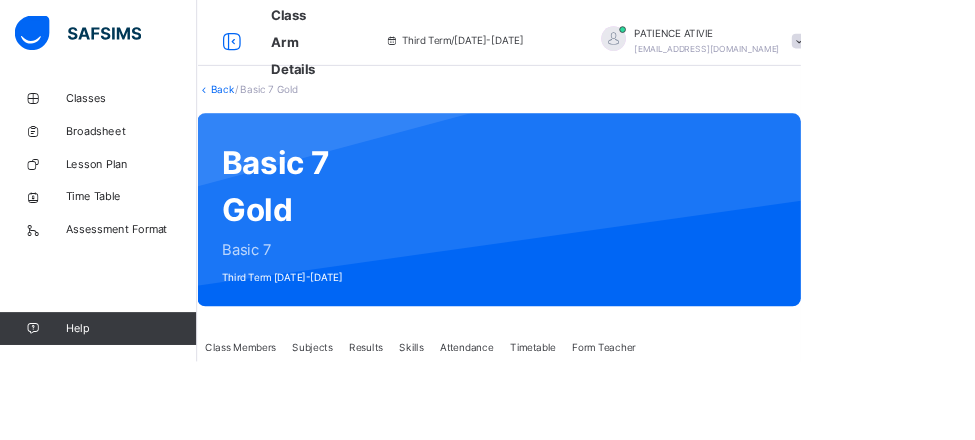 click at bounding box center [607, 255] 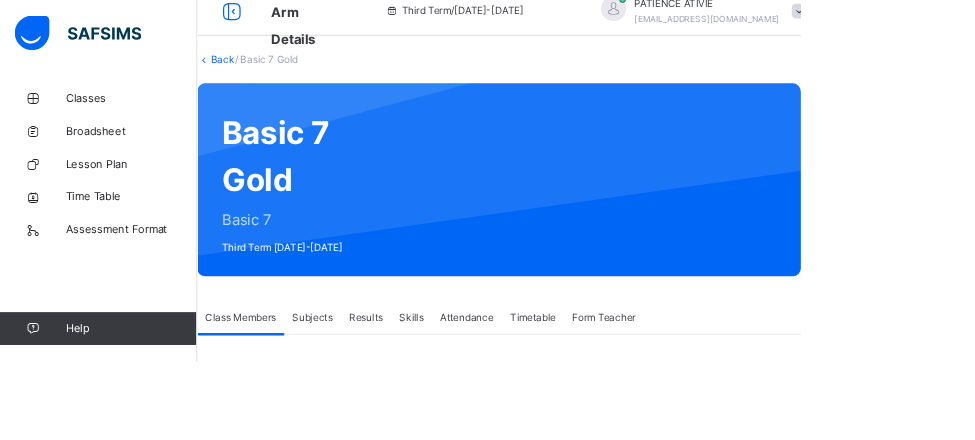 scroll, scrollTop: 29, scrollLeft: 0, axis: vertical 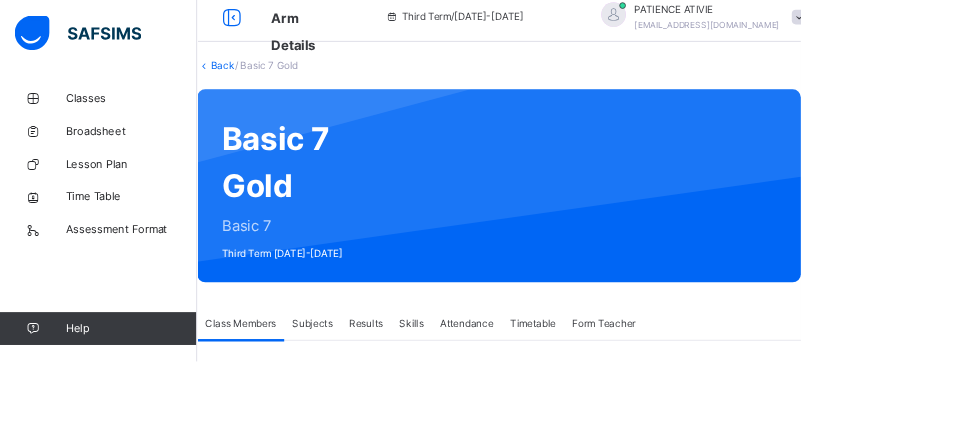 click on "Subjects" at bounding box center [380, 394] 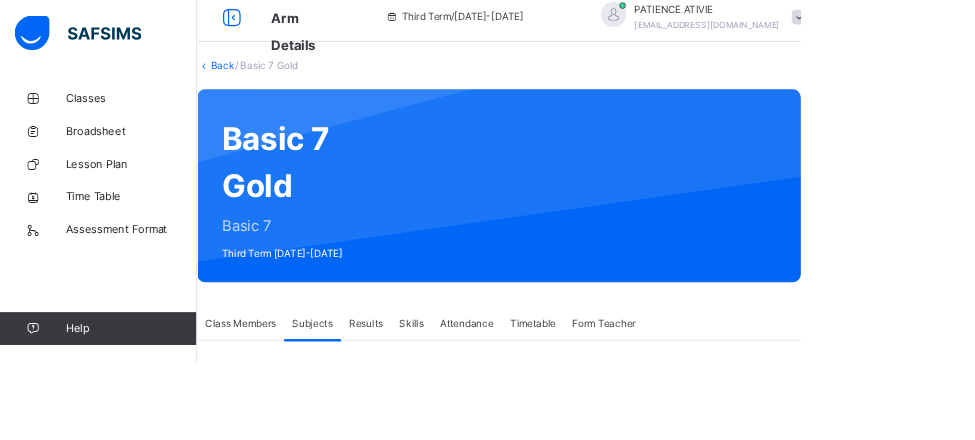 click on "Subjects" at bounding box center [380, 394] 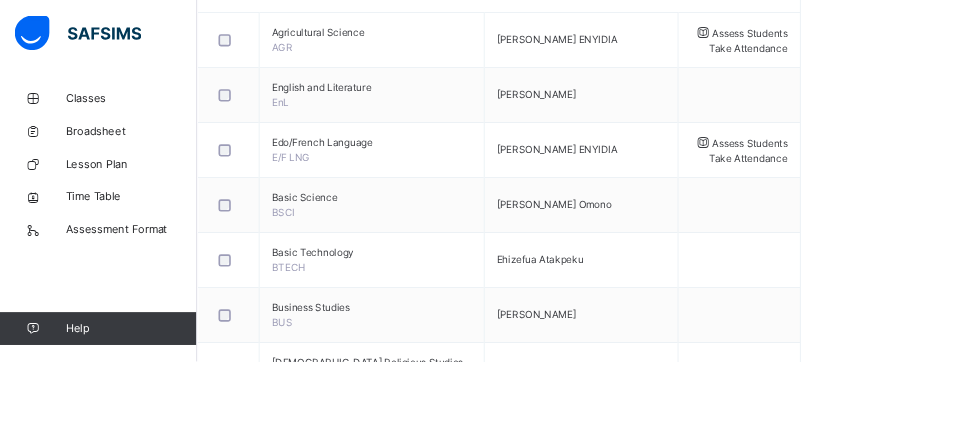 scroll, scrollTop: 442, scrollLeft: 0, axis: vertical 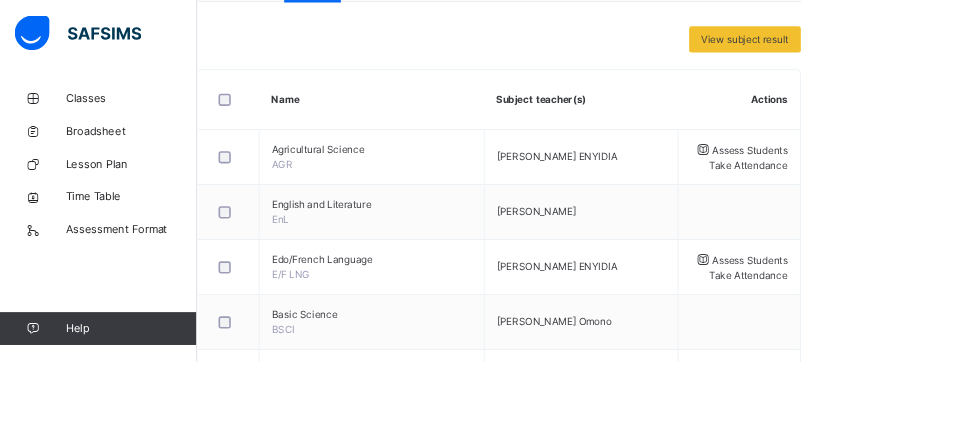click on "Assess Students" at bounding box center (913, 182) 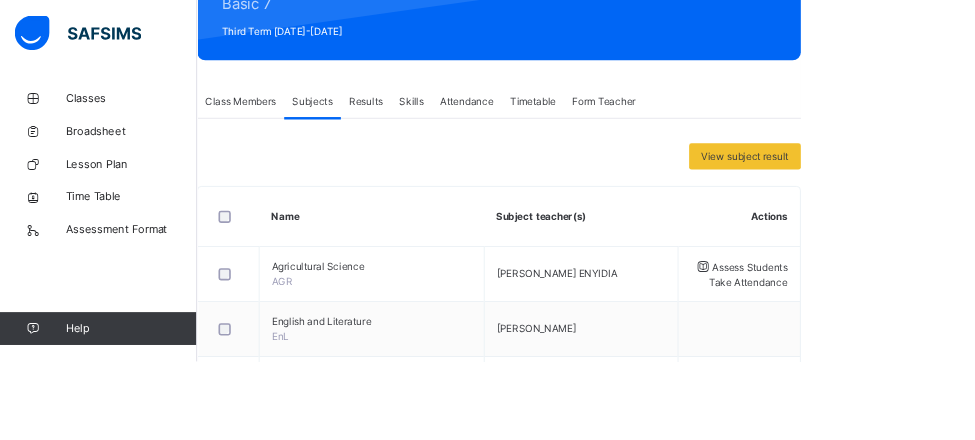 scroll, scrollTop: 295, scrollLeft: 0, axis: vertical 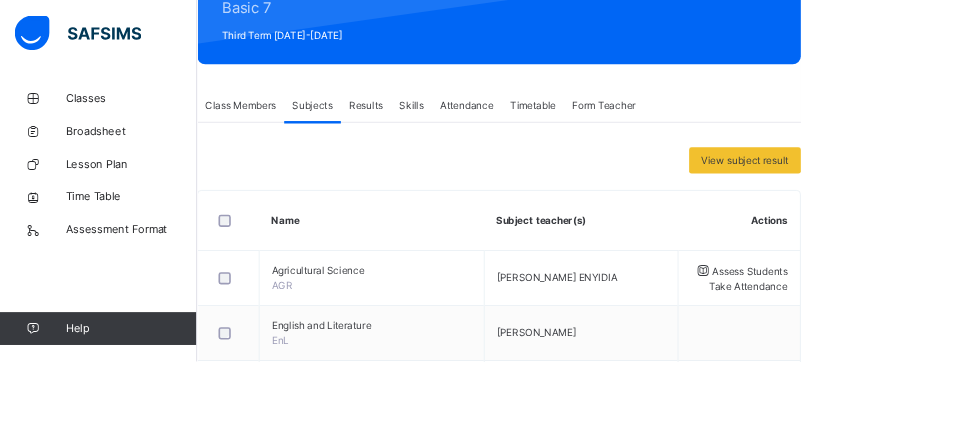click on "Agric" at bounding box center (1125, 1613) 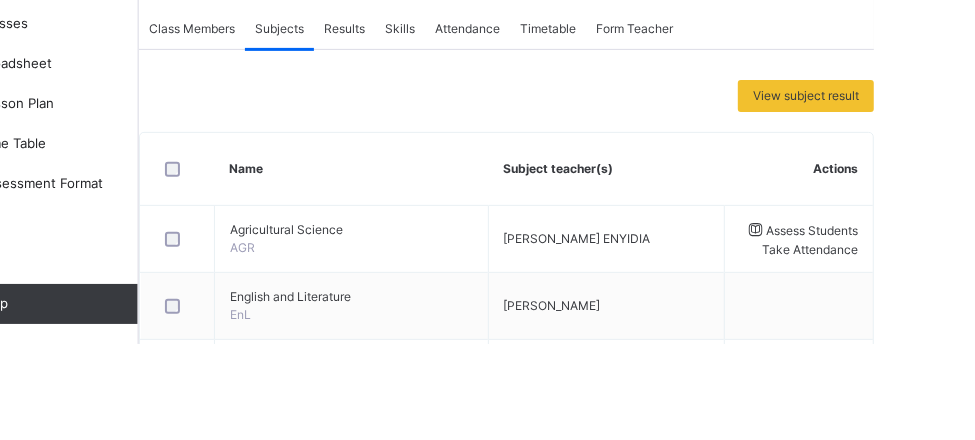 type on "***" 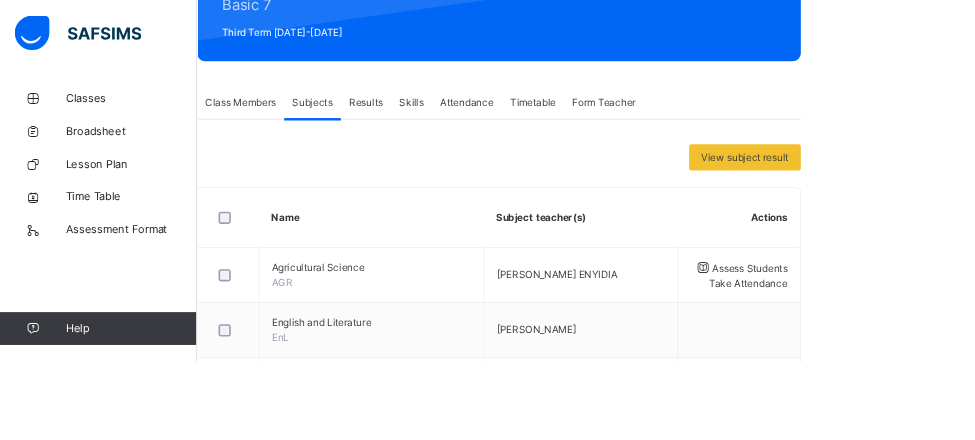 scroll, scrollTop: 112, scrollLeft: 0, axis: vertical 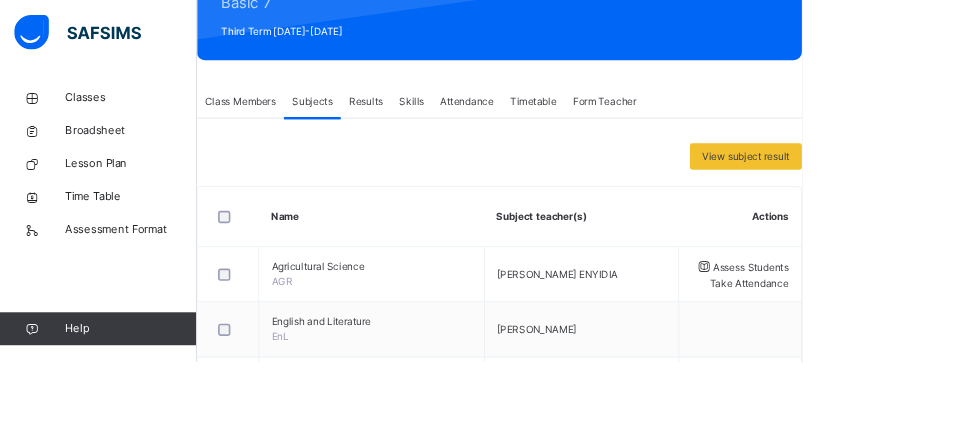 click on "Score Sheet Score Sheet Show Comments   Generate comment for all student   Save Entries Class Level:  Basic 7   Gold Subject:  Agric Session:  2024/2025 Session Session:  Third Term ‌ ‌ ‌ ‌ ‌ ‌ ‌ ‌ ‌ ‌ ‌ ‌ ‌ ‌ ‌ ‌ ‌ ‌ ‌ ‌ ‌ ‌ ‌ ‌ ‌ ‌ ‌ ‌ ‌   ×   Subject Teacher’s Comment Generate and see in full the comment developed by the AI with an option to regenerate the comment [PERSON_NAME] Bot Please wait while the [PERSON_NAME] Bot generates comments for all your students" at bounding box center (727, 2318) 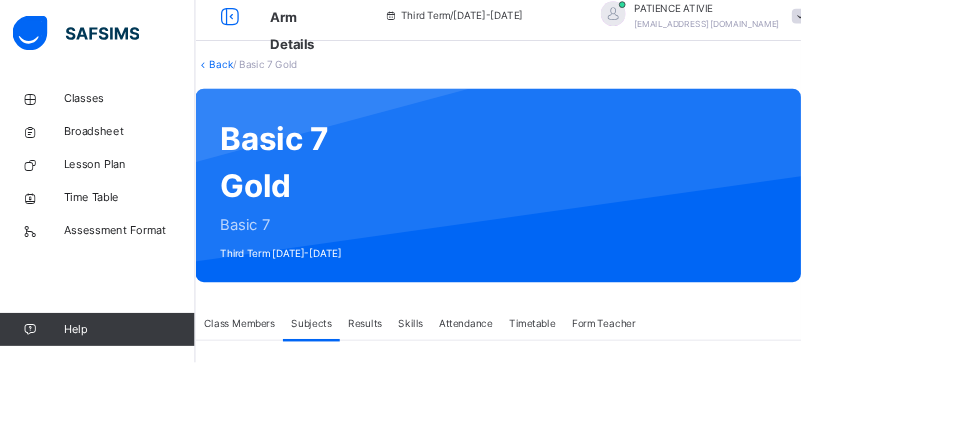 scroll, scrollTop: 28, scrollLeft: 0, axis: vertical 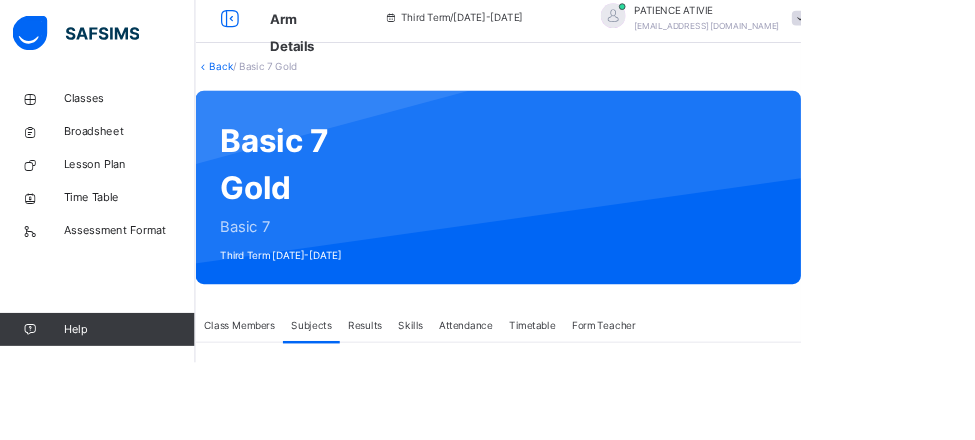 click on "RECORD BOOK × Basic 7   Gold :   Agric Online Actions  Download Empty Score Sheet  Upload/map score sheet Subject  Agric JEDIDIAH SCHOOLS Date: [DATE] 11:06:40 am Score Sheet Score Sheet Show Comments   Generate comment for all student   Save Entries Class Level:  Basic 7   Gold Subject:  Agric Session:  2024/2025 Session Session:  Third Term Students Project Assignments & Notes First Test Second Test Exam TOTAL /100 Comment Project TOTAL / 5 Assignments & Notes TOTAL / 5 First Test TOTAL / 10 Second Test TOTAL / 10 Exam TOTAL / 70 ACHIEVER [PERSON_NAME] JS/24/74 ACHIEVER [PERSON_NAME] JS/24/74 * 5.00 * 5.00 * 9.00 * 9.00 0.00 28.00 Generate comment 0 / 250   ×   Subject Teacher’s Comment Generate and see in full the comment developed by the AI with an option to regenerate the comment JS ACHIEVER [PERSON_NAME]   JS/24/74   Total 28.00  / 100.00 [PERSON_NAME] Bot   Regenerate     Use this comment   [PERSON_NAME] OBOSE ERONOMSELE JS/24/58 [PERSON_NAME] OLOLUNOSE OBOSE ERONOMSELE JS/24/58 * 5.00" at bounding box center (607, 1947) 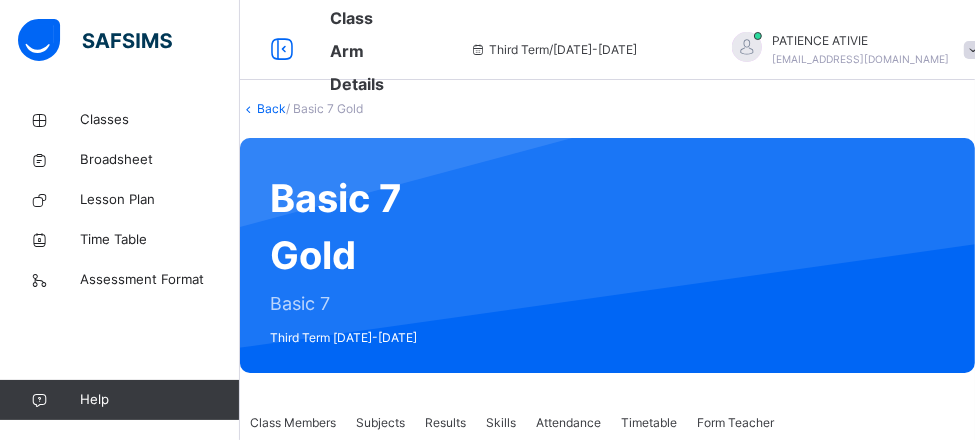 click on "Basic 7   Gold :" at bounding box center (276, 1640) 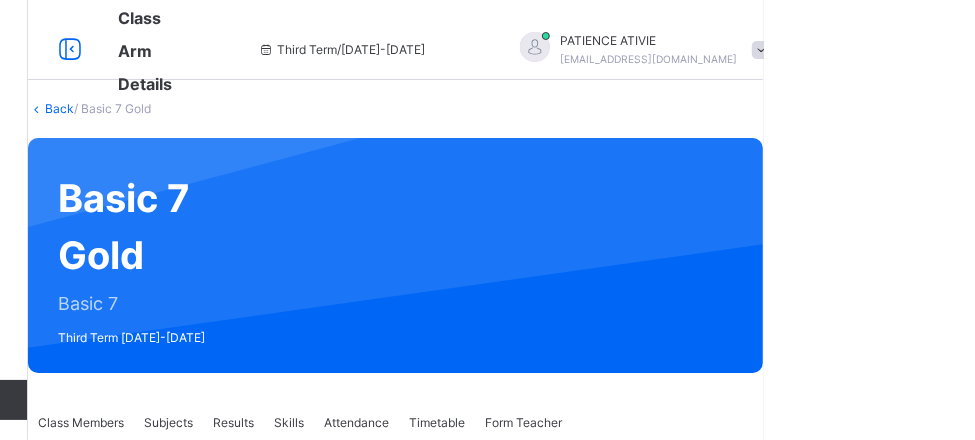 click on "×" at bounding box center (1180, 1590) 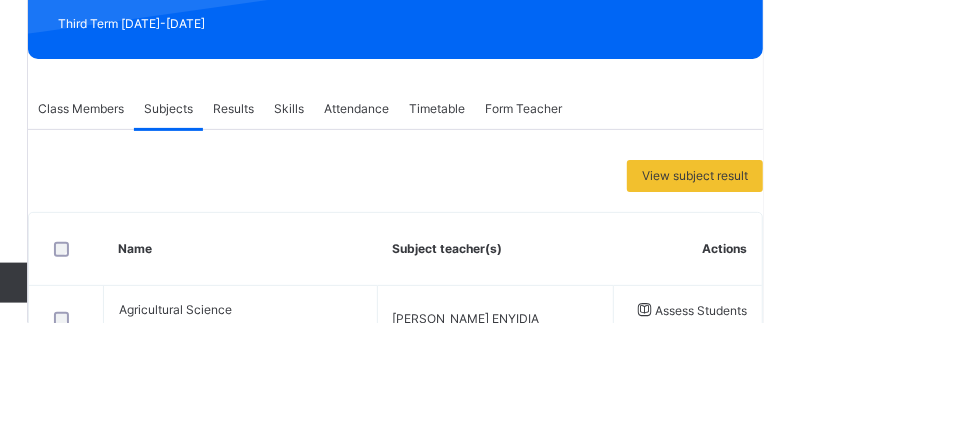 scroll, scrollTop: 239, scrollLeft: 0, axis: vertical 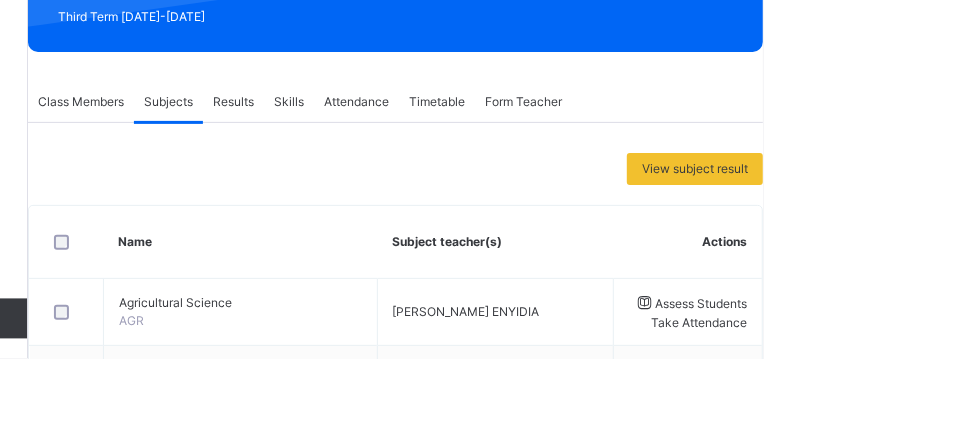 click on "Subjects" at bounding box center [380, 183] 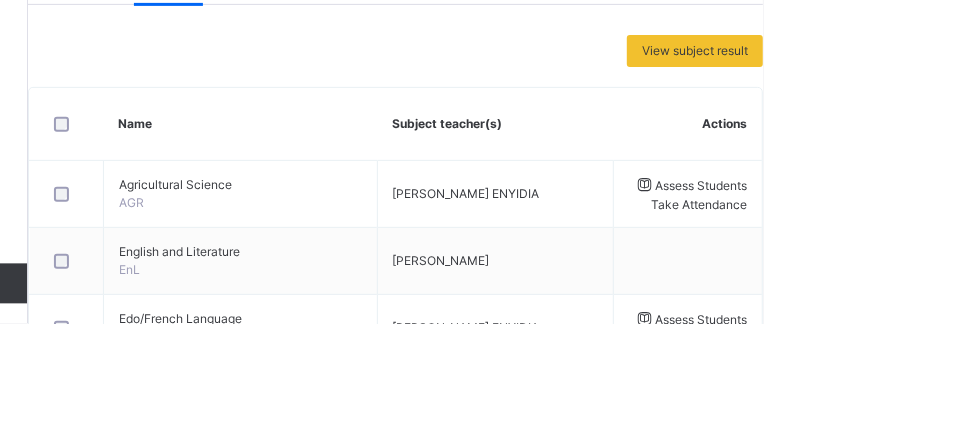 scroll, scrollTop: 338, scrollLeft: 0, axis: vertical 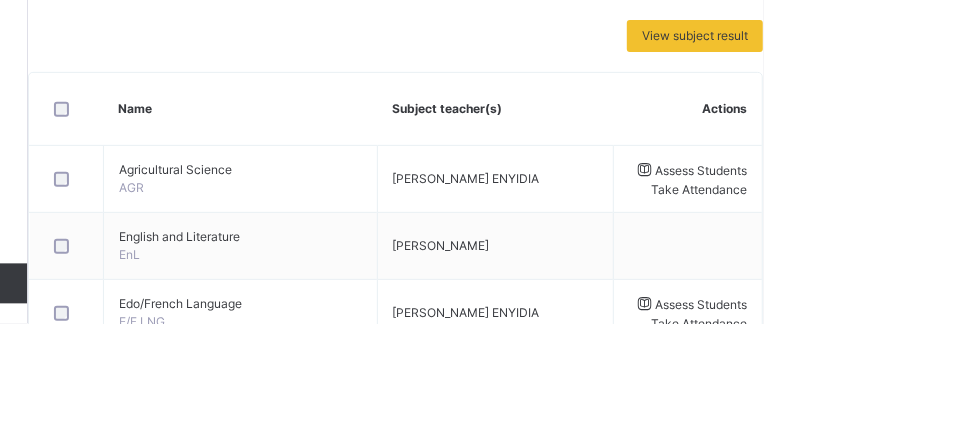 click on "Edo/French Language   E/F LNG" at bounding box center [453, 429] 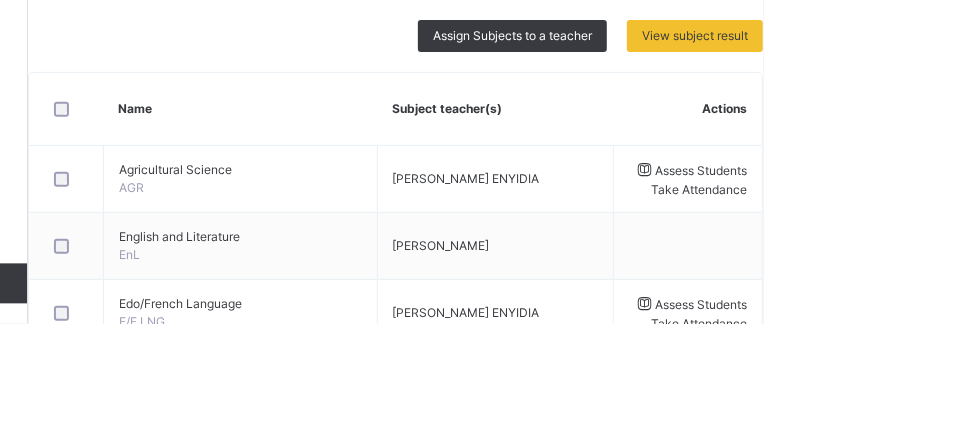 click on "[PERSON_NAME] ENYIDIA" at bounding box center (678, 428) 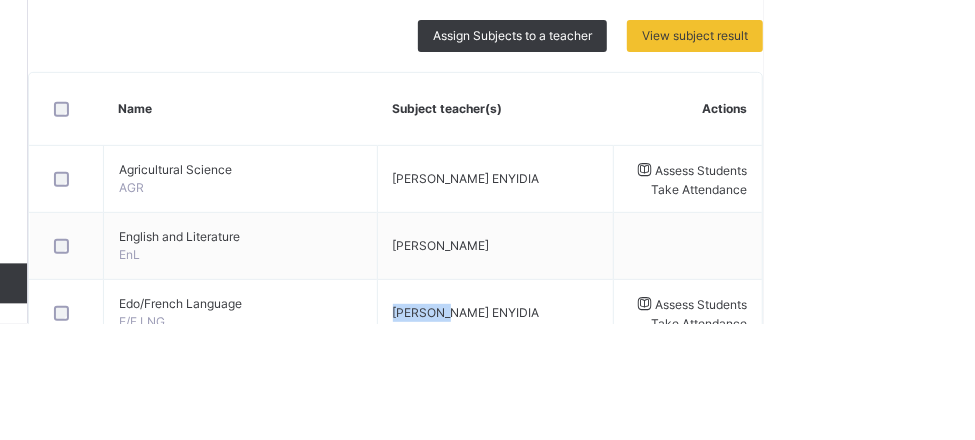 scroll, scrollTop: 339, scrollLeft: 0, axis: vertical 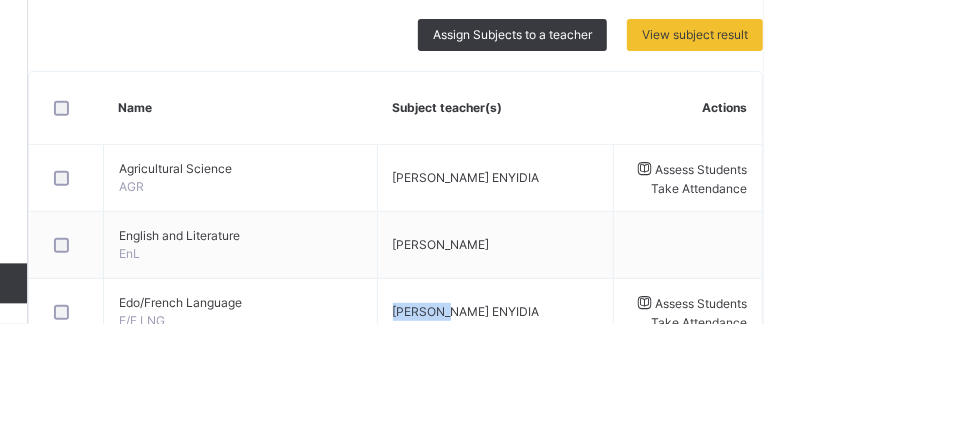 click on "Edo/French Language   E/F LNG" at bounding box center [453, 428] 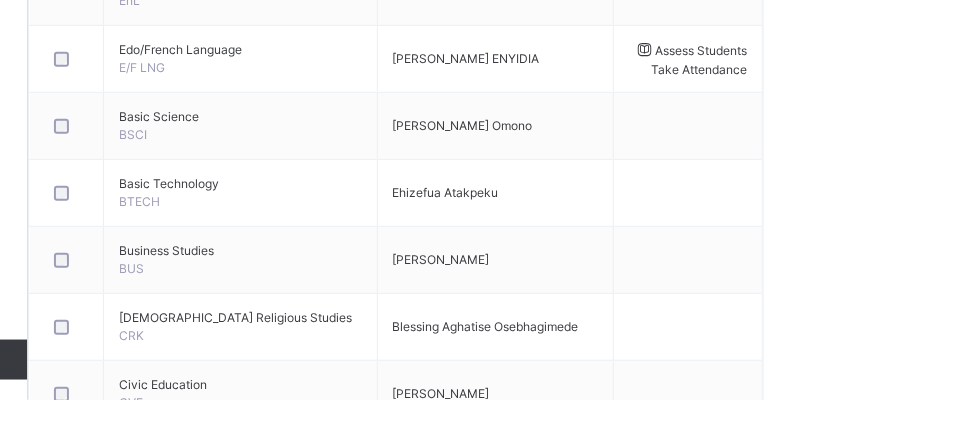 scroll, scrollTop: 606, scrollLeft: 0, axis: vertical 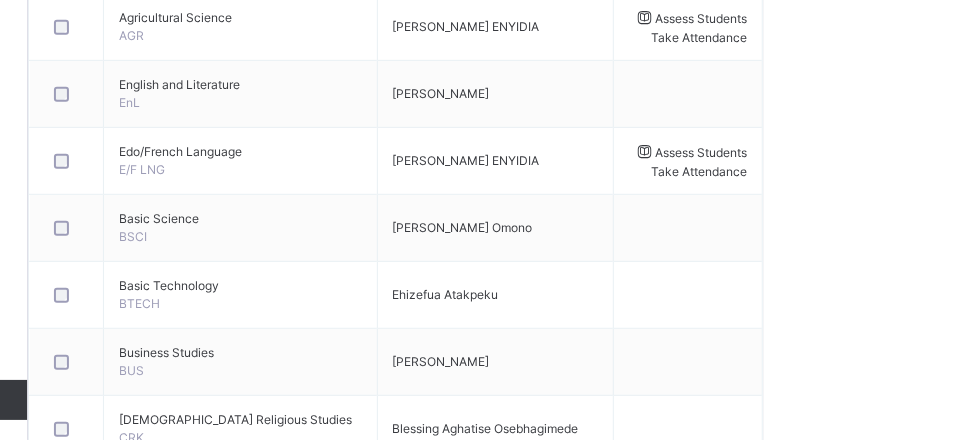 click on "Assess Students" at bounding box center (913, 152) 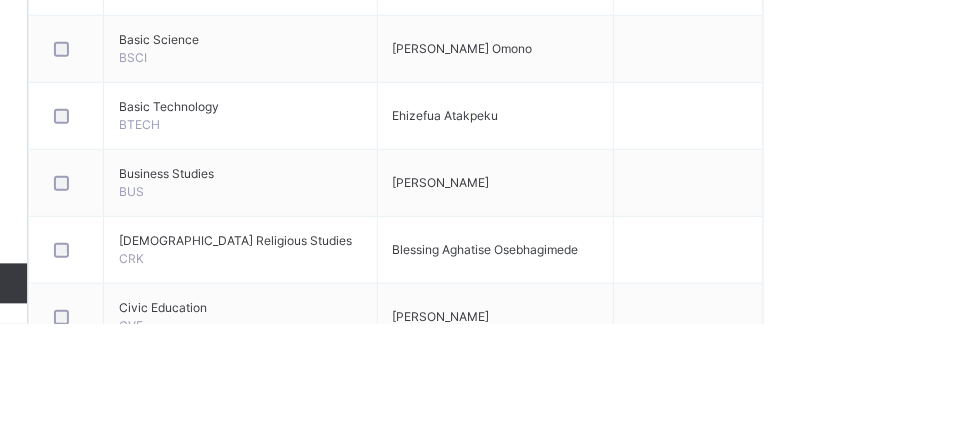 scroll, scrollTop: 810, scrollLeft: 0, axis: vertical 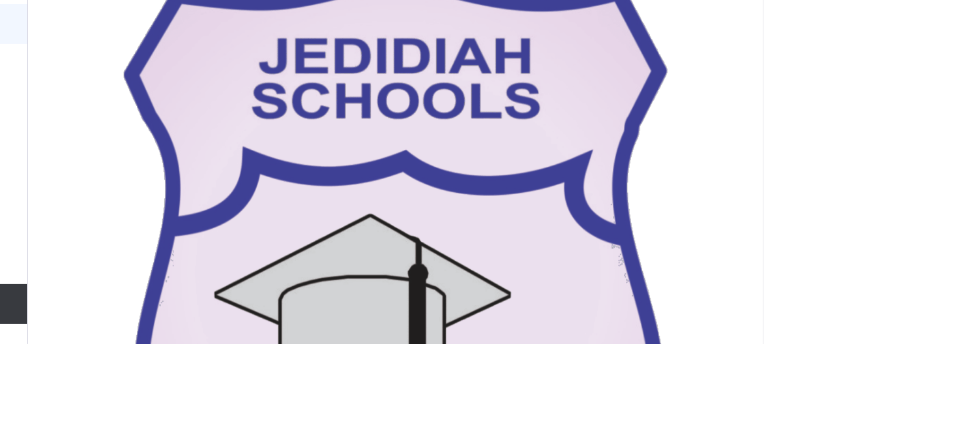 click on "× Idle Mode Due to inactivity you would be logged out to the system in the next   15mins , click the "Resume" button to keep working or the "Log me out" button to log out of the system. Log me out Resume" at bounding box center [607, -699] 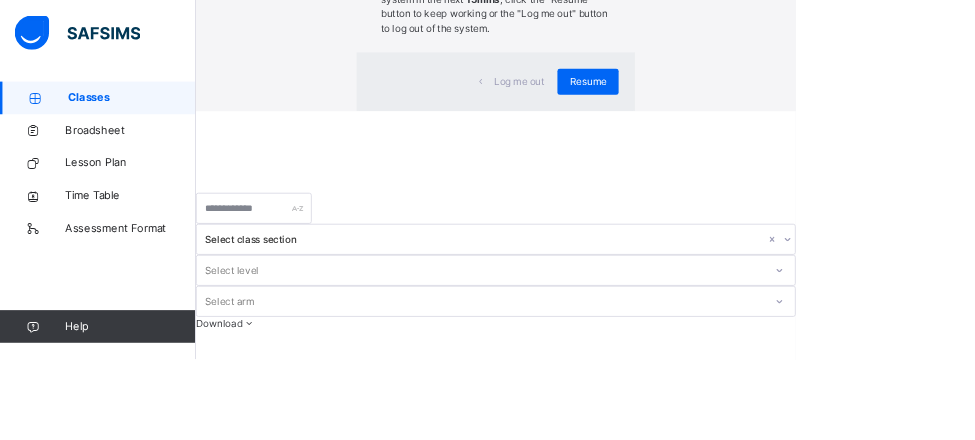 click on "Resume" at bounding box center [720, 100] 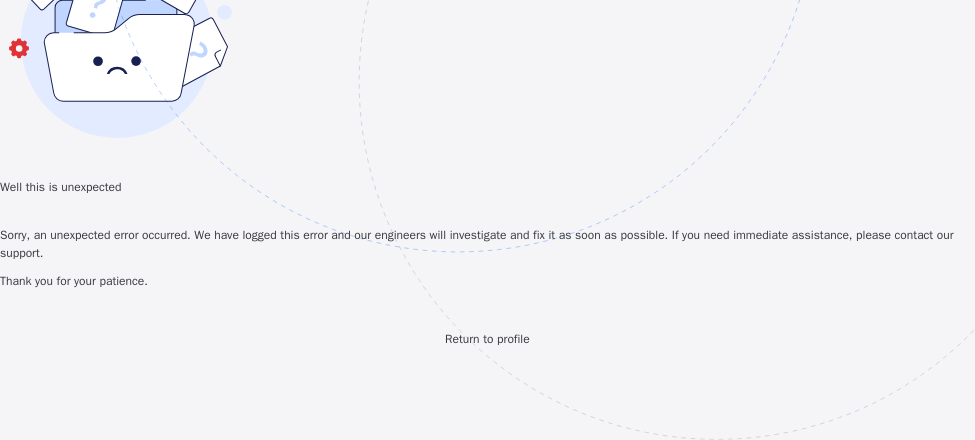 scroll, scrollTop: 96, scrollLeft: 0, axis: vertical 